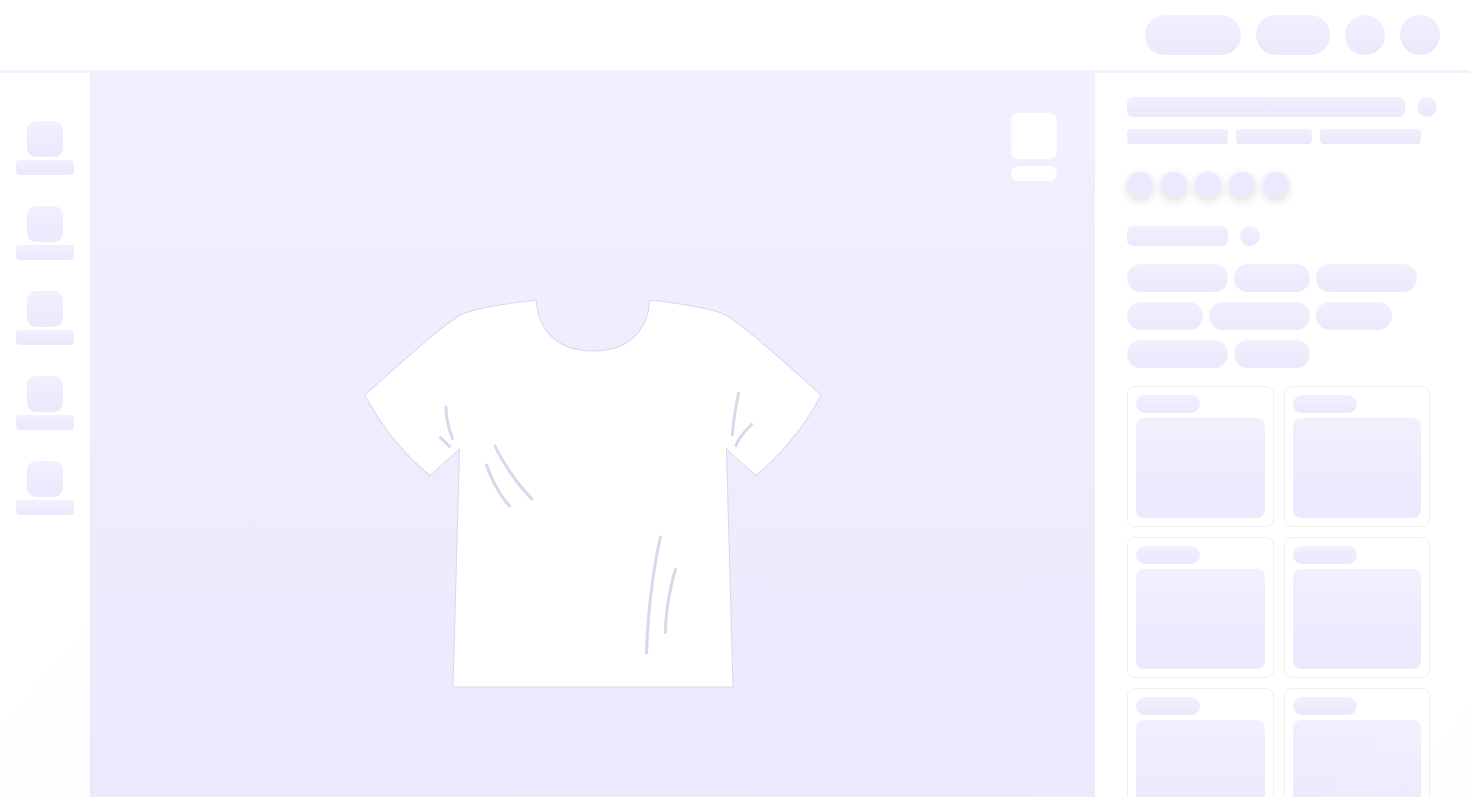 scroll, scrollTop: 0, scrollLeft: 0, axis: both 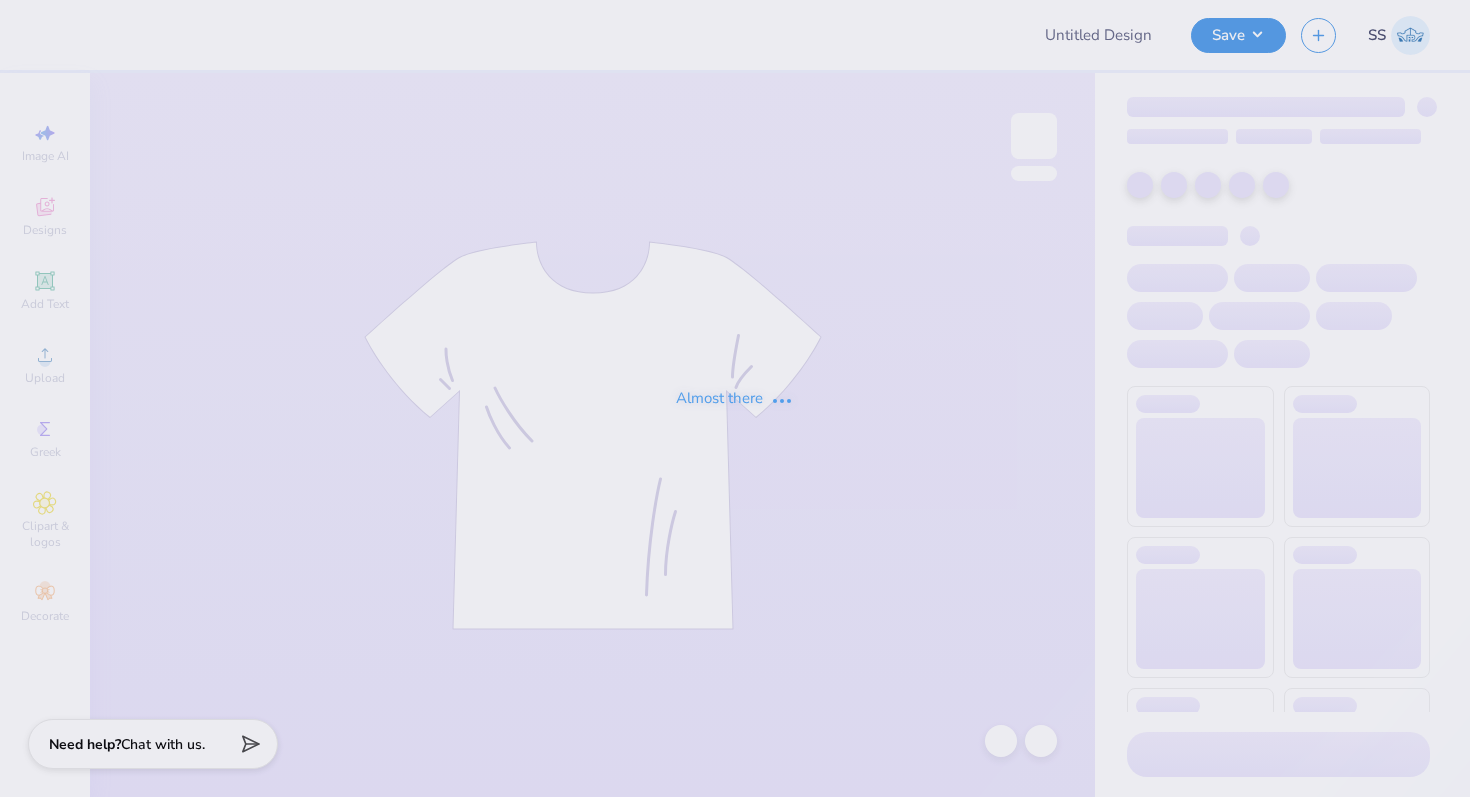 type on "Fall rush shirts!" 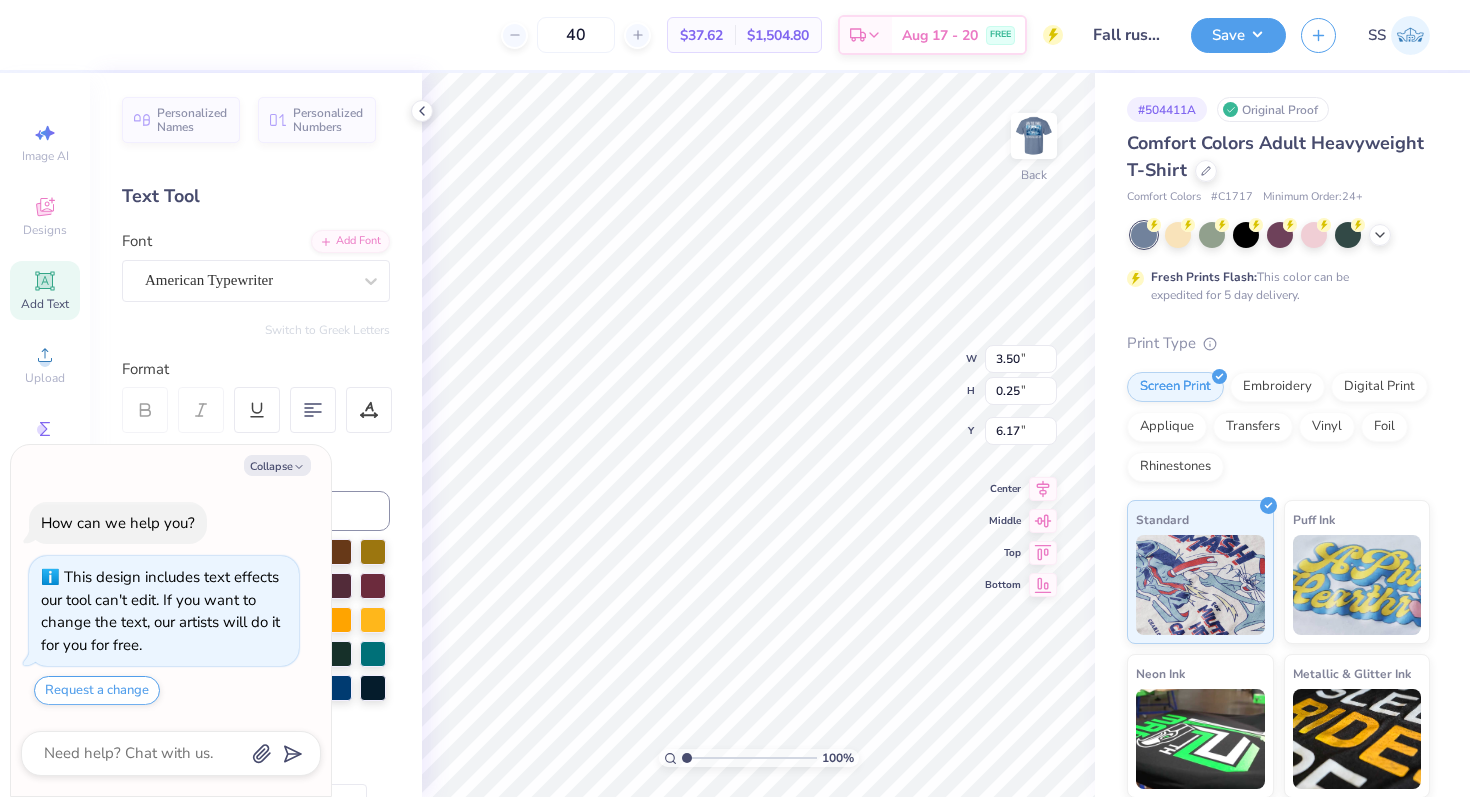 scroll, scrollTop: 0, scrollLeft: 5, axis: horizontal 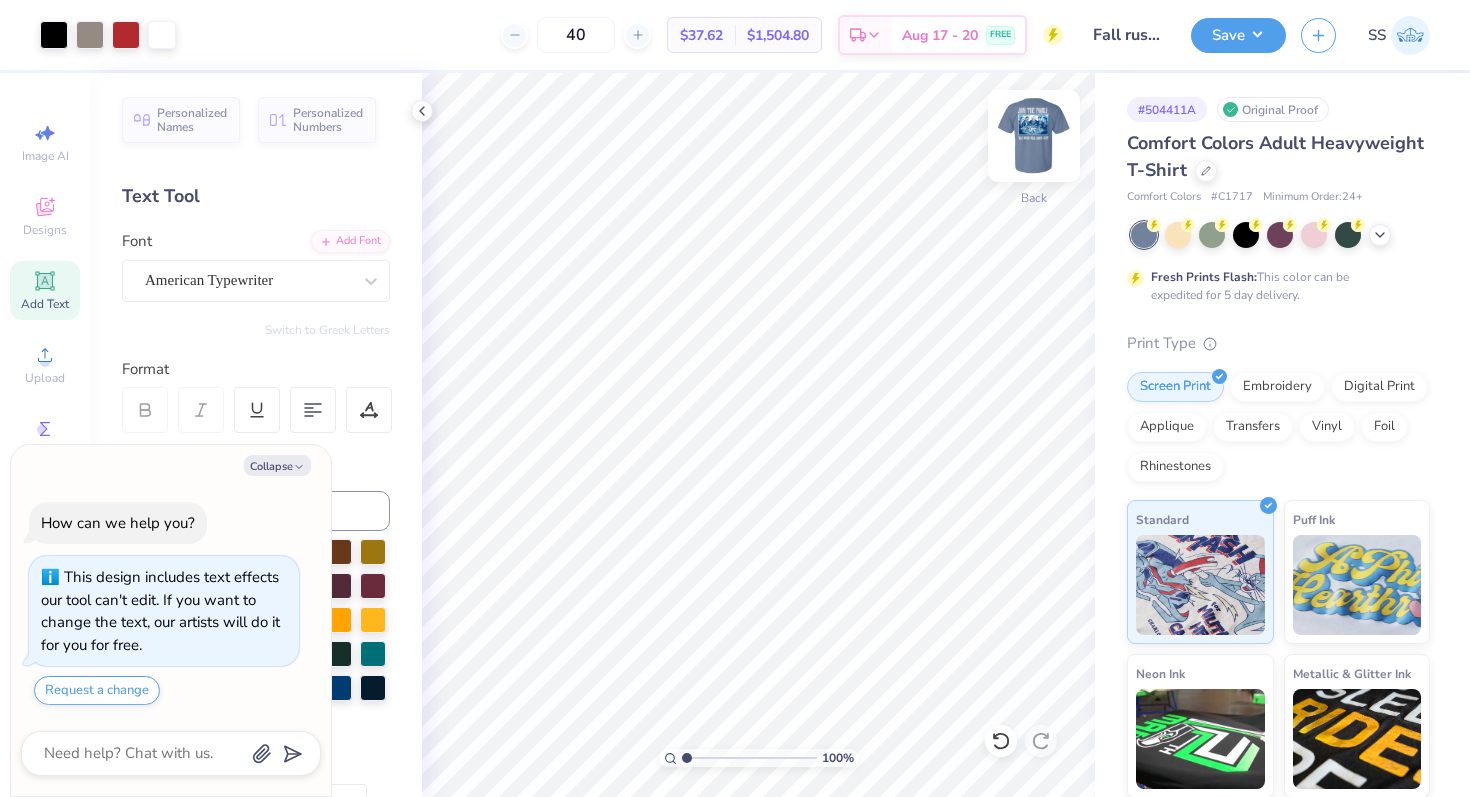 click at bounding box center (1034, 136) 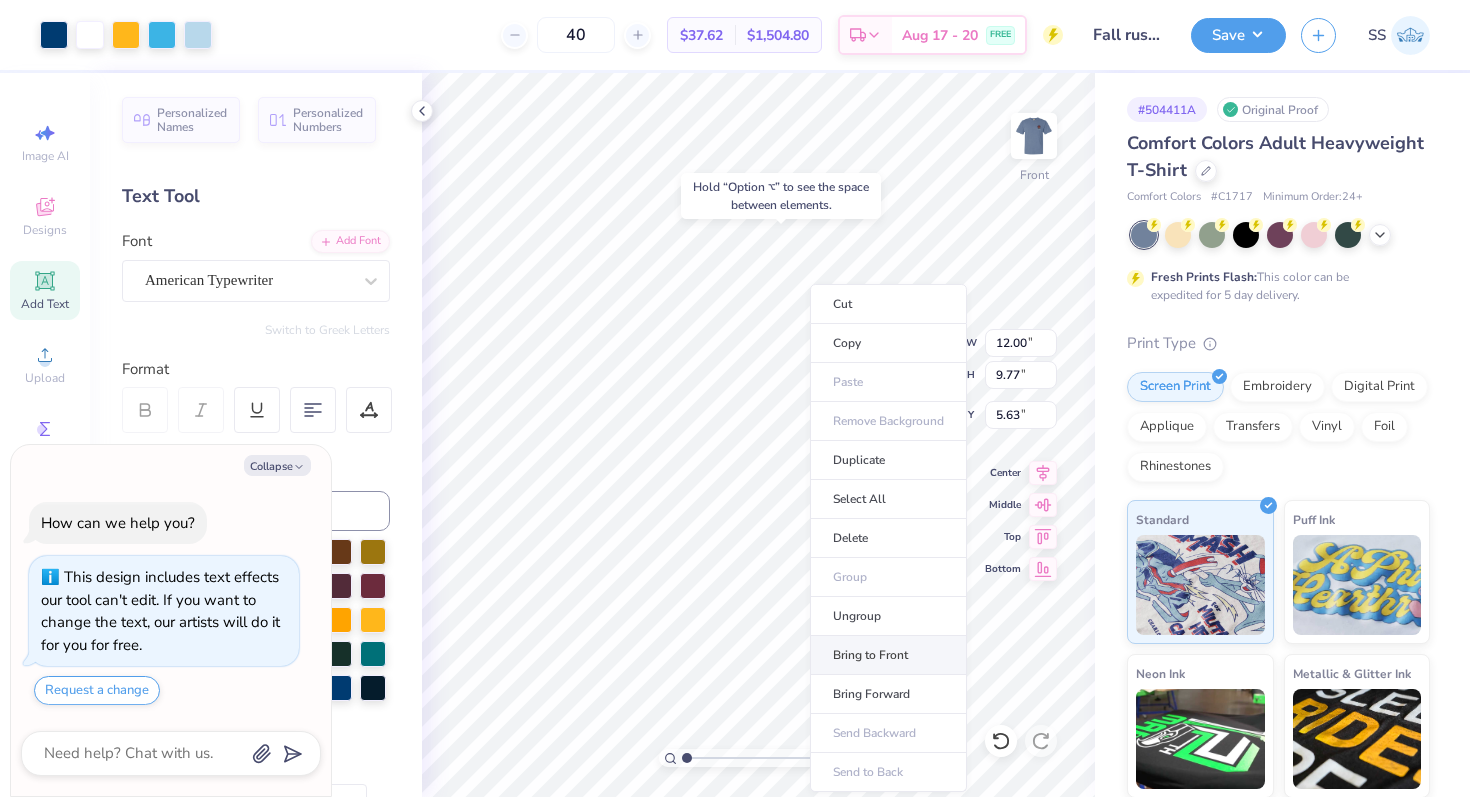 type on "x" 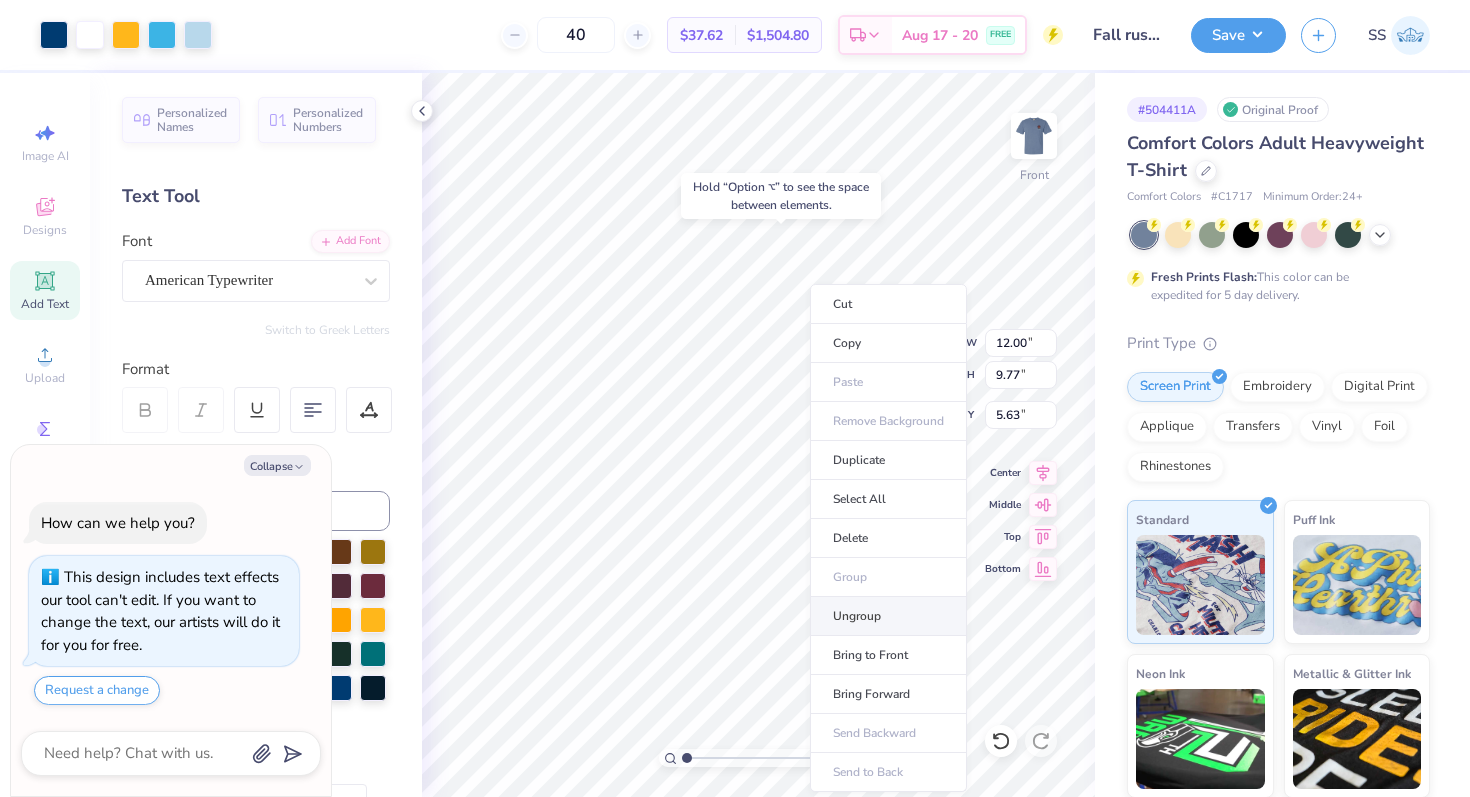 click on "Ungroup" at bounding box center [888, 616] 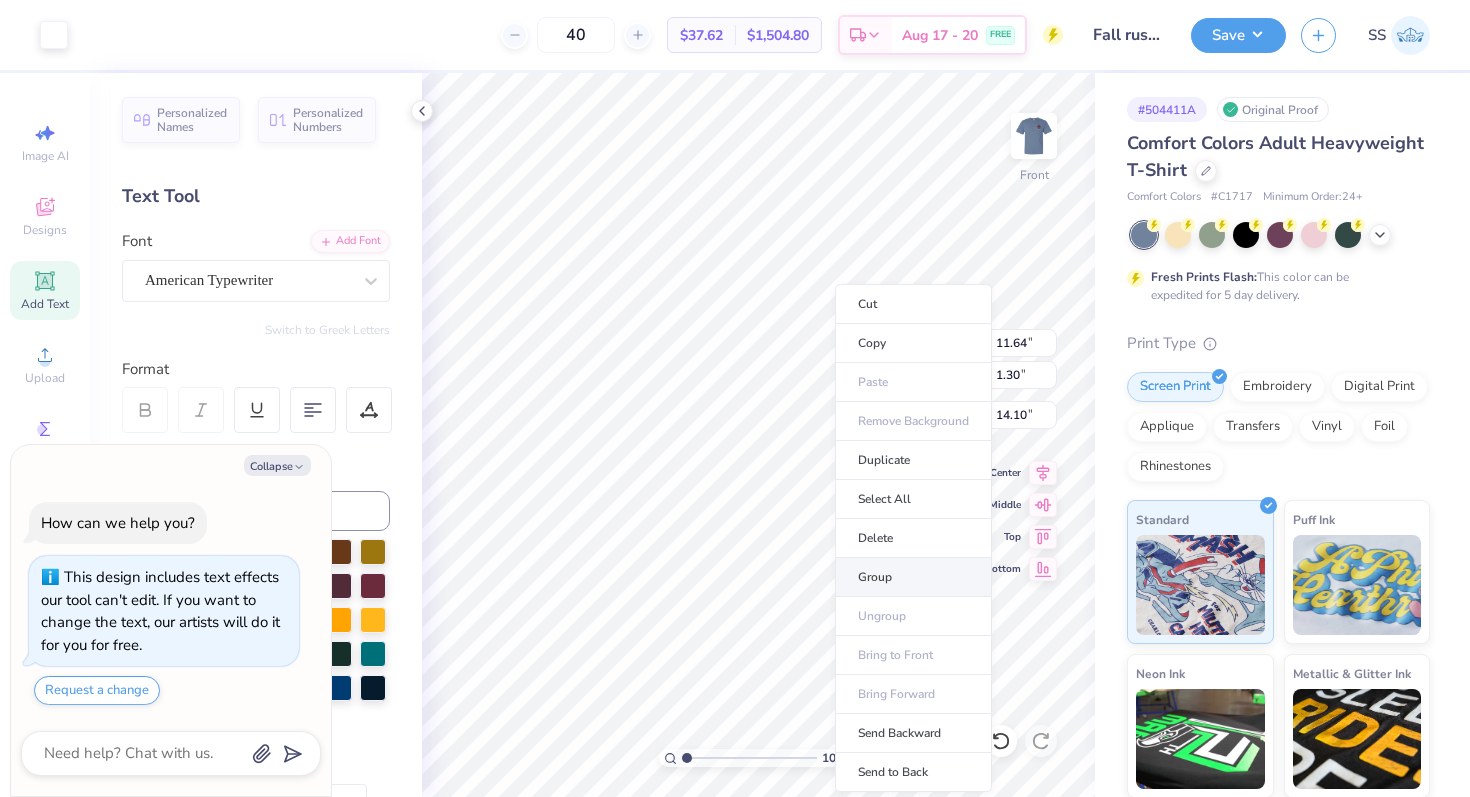 click on "Group" at bounding box center (913, 577) 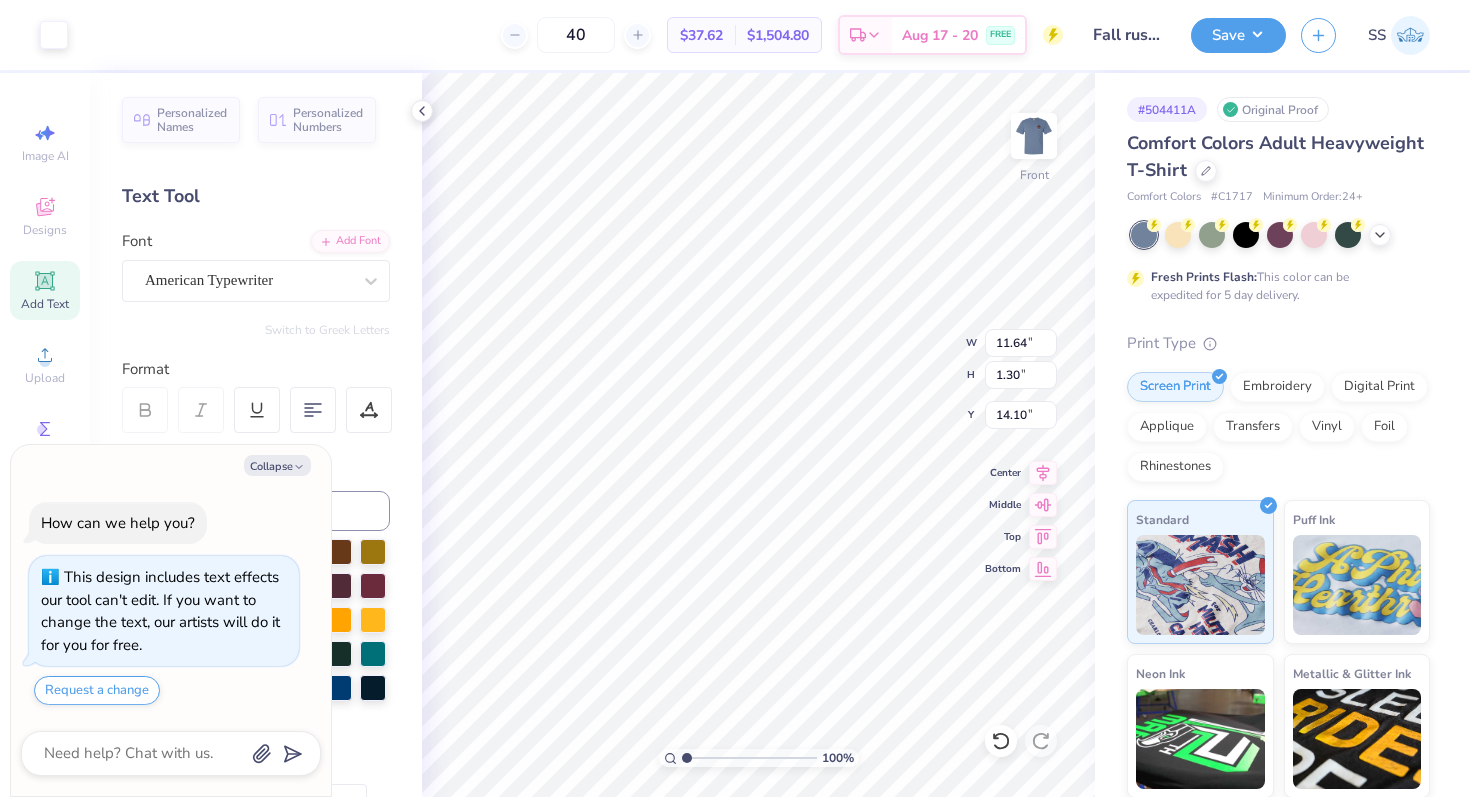 type on "x" 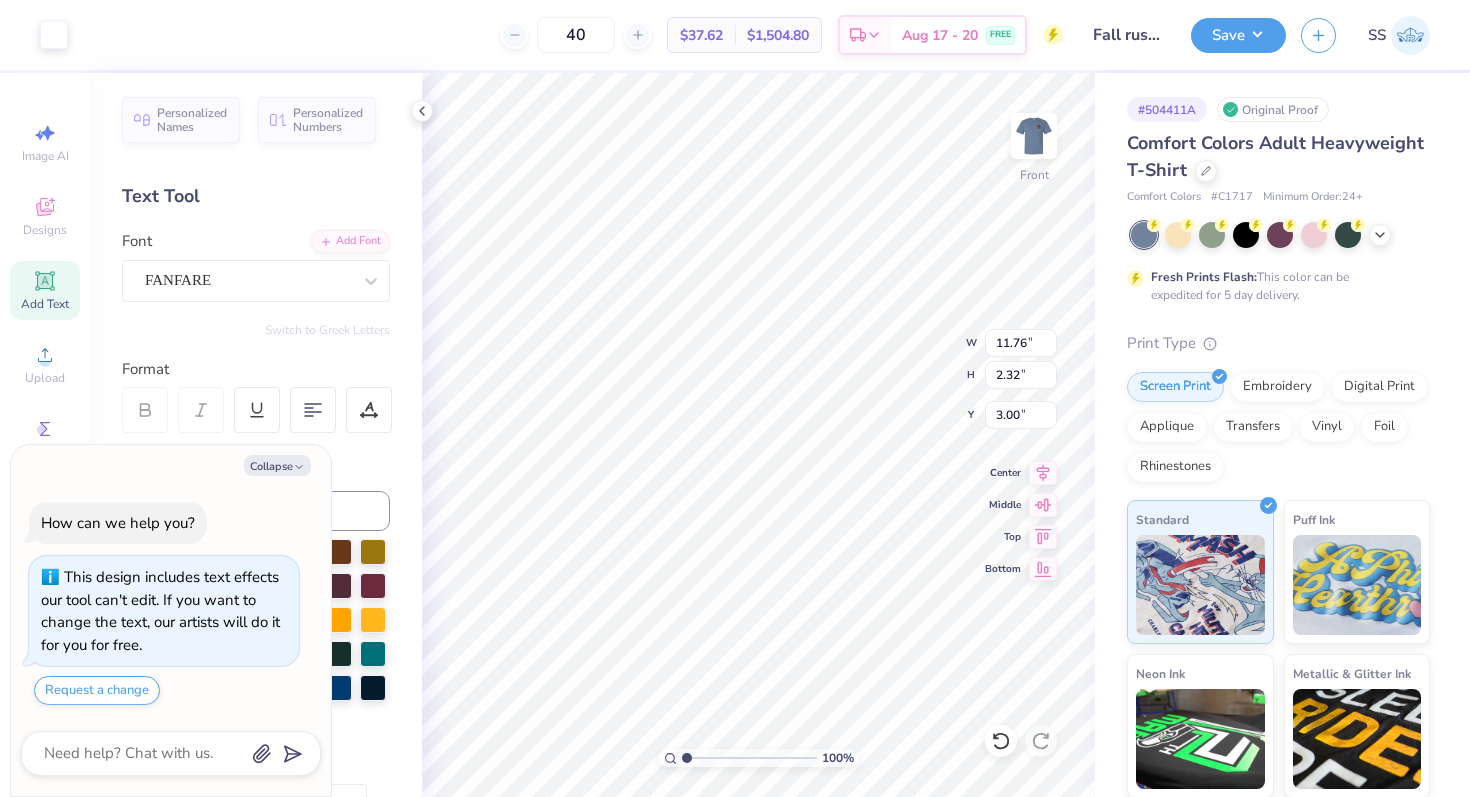 type on "x" 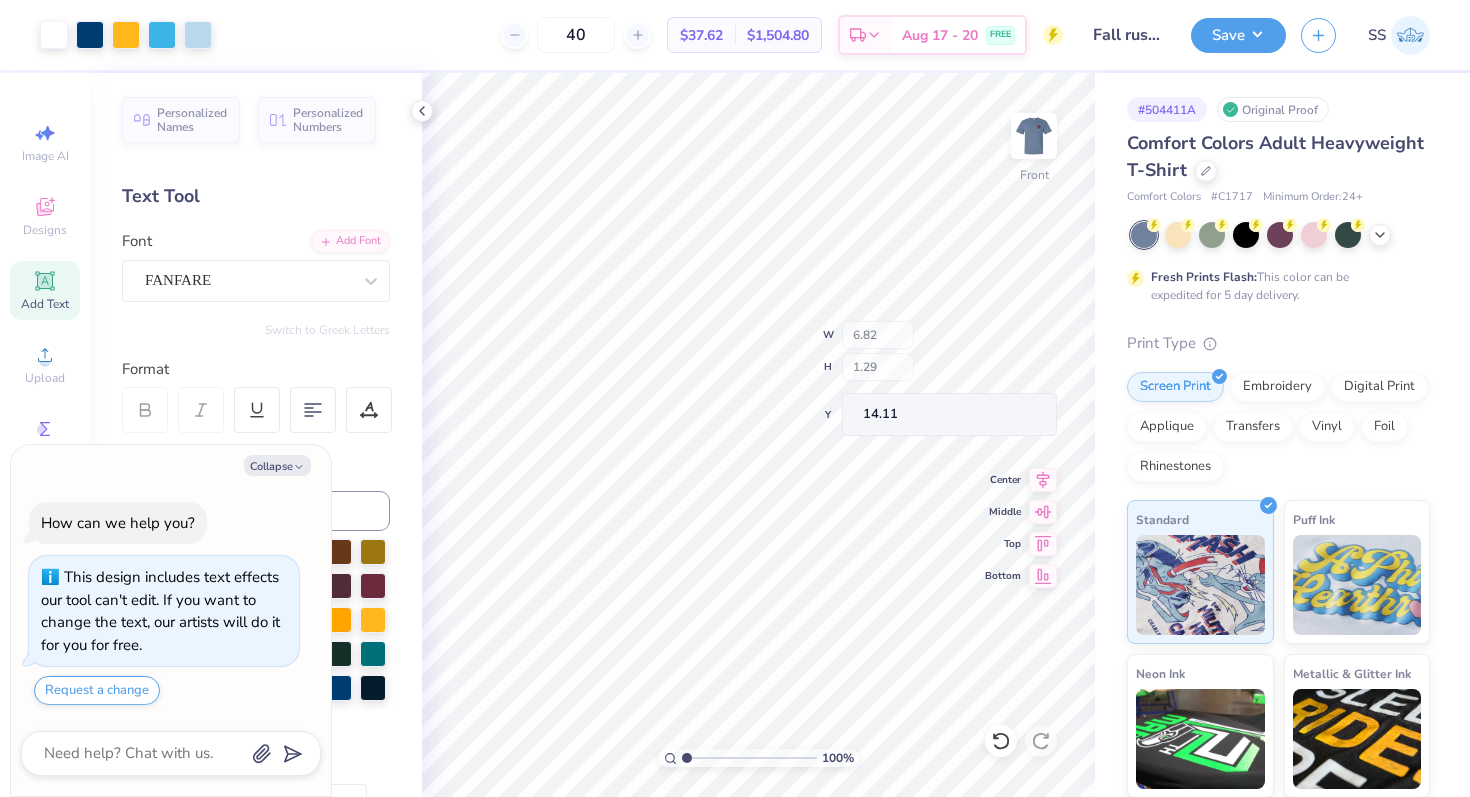type on "x" 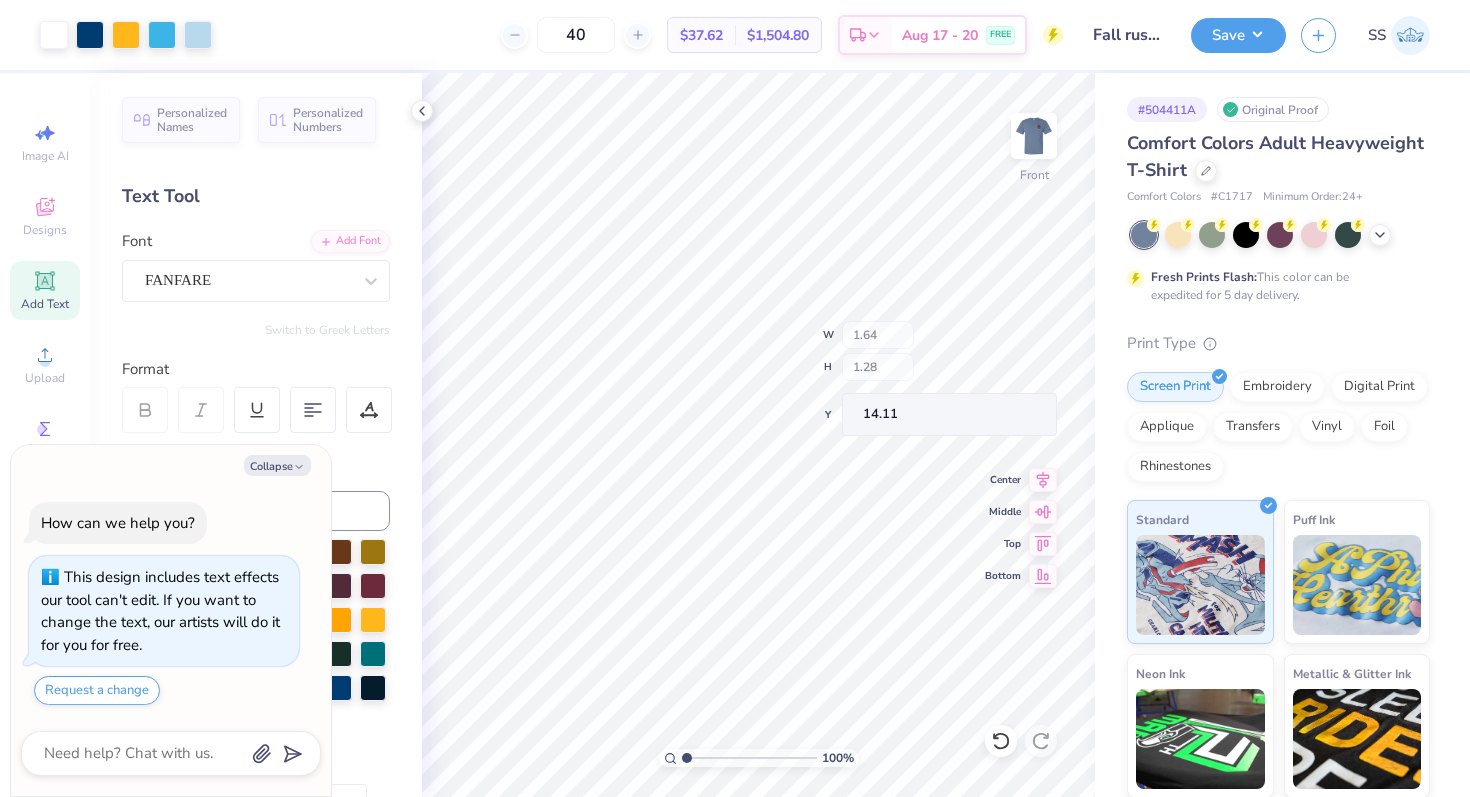 type on "x" 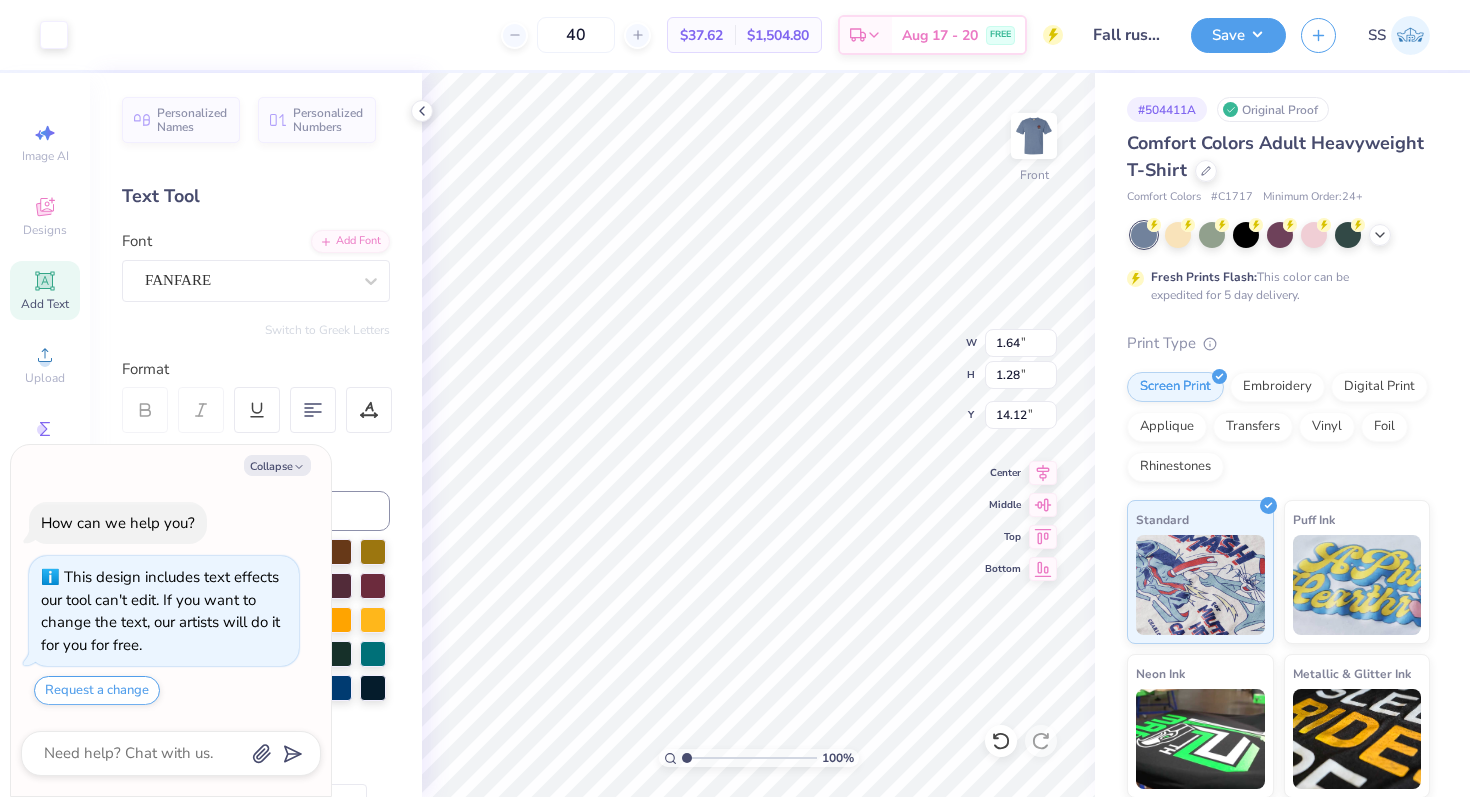 type on "x" 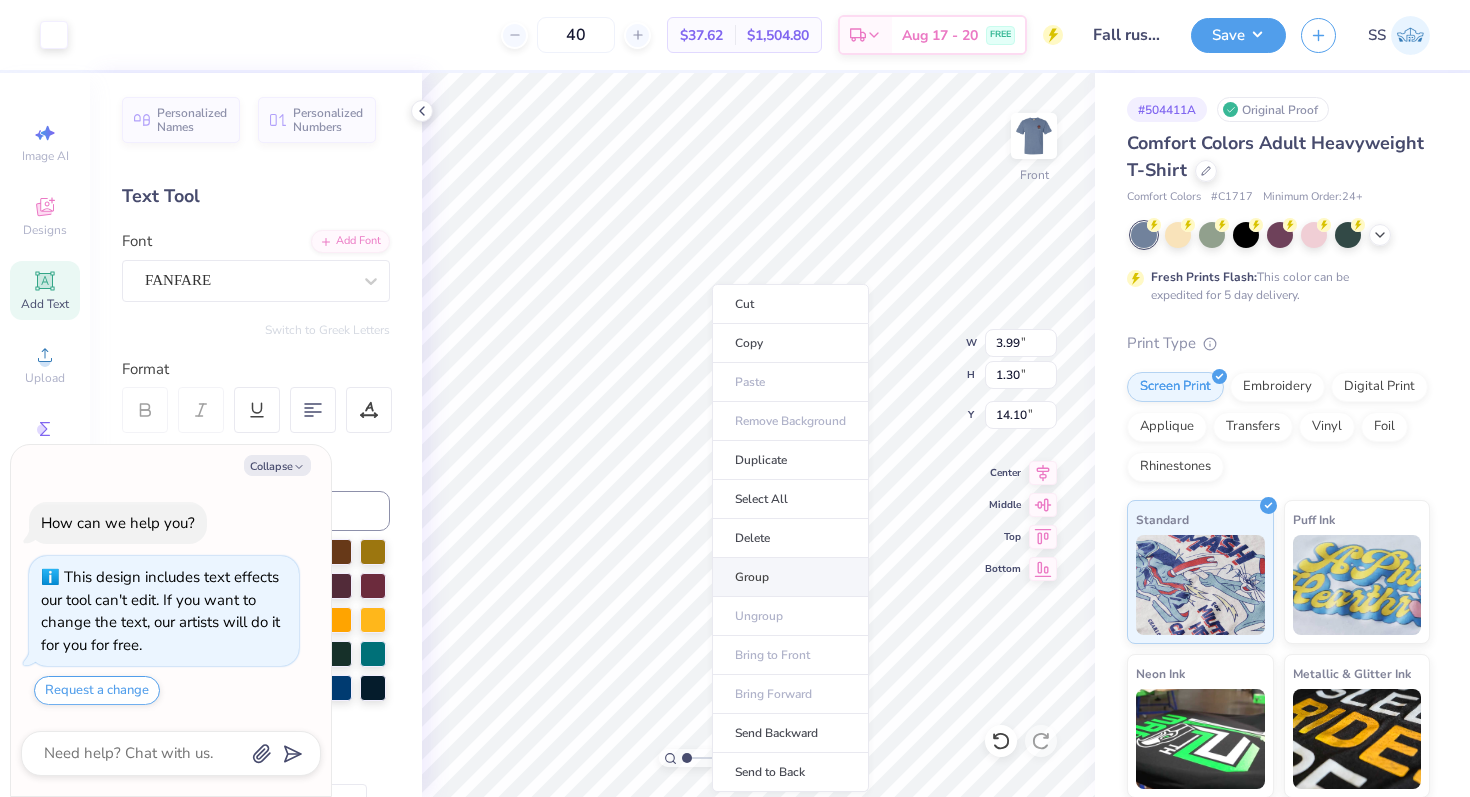 click on "Group" at bounding box center (790, 577) 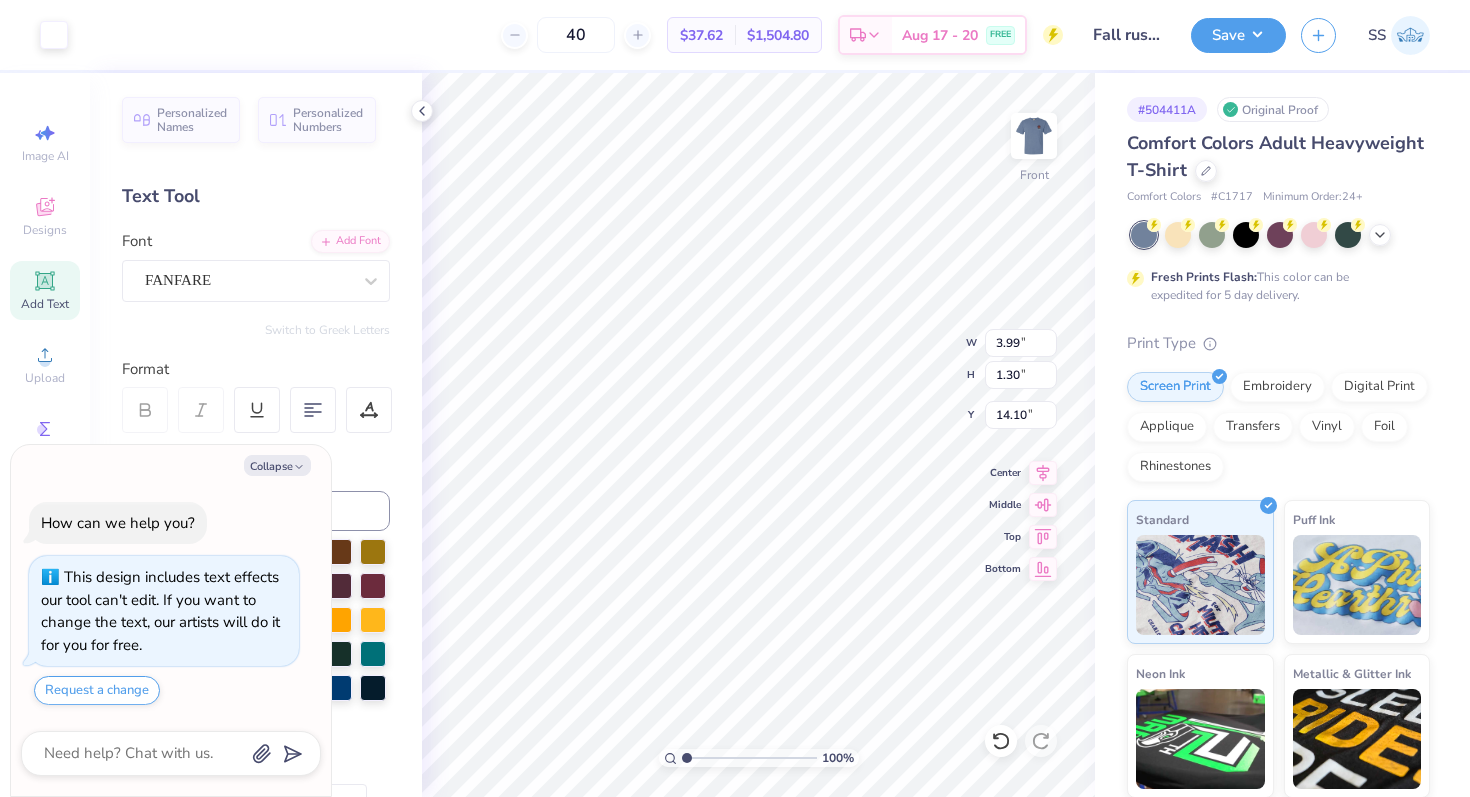 type on "x" 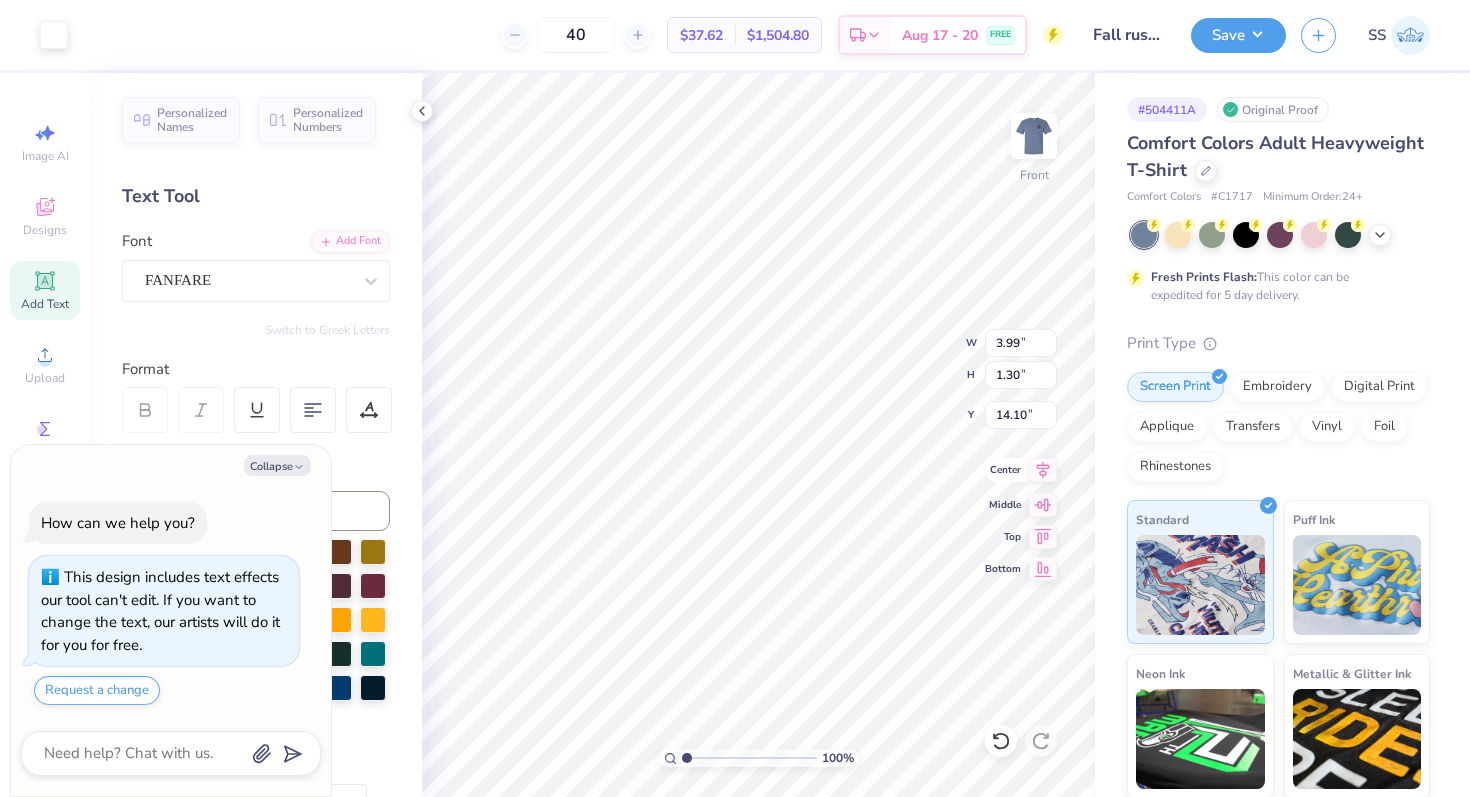 click 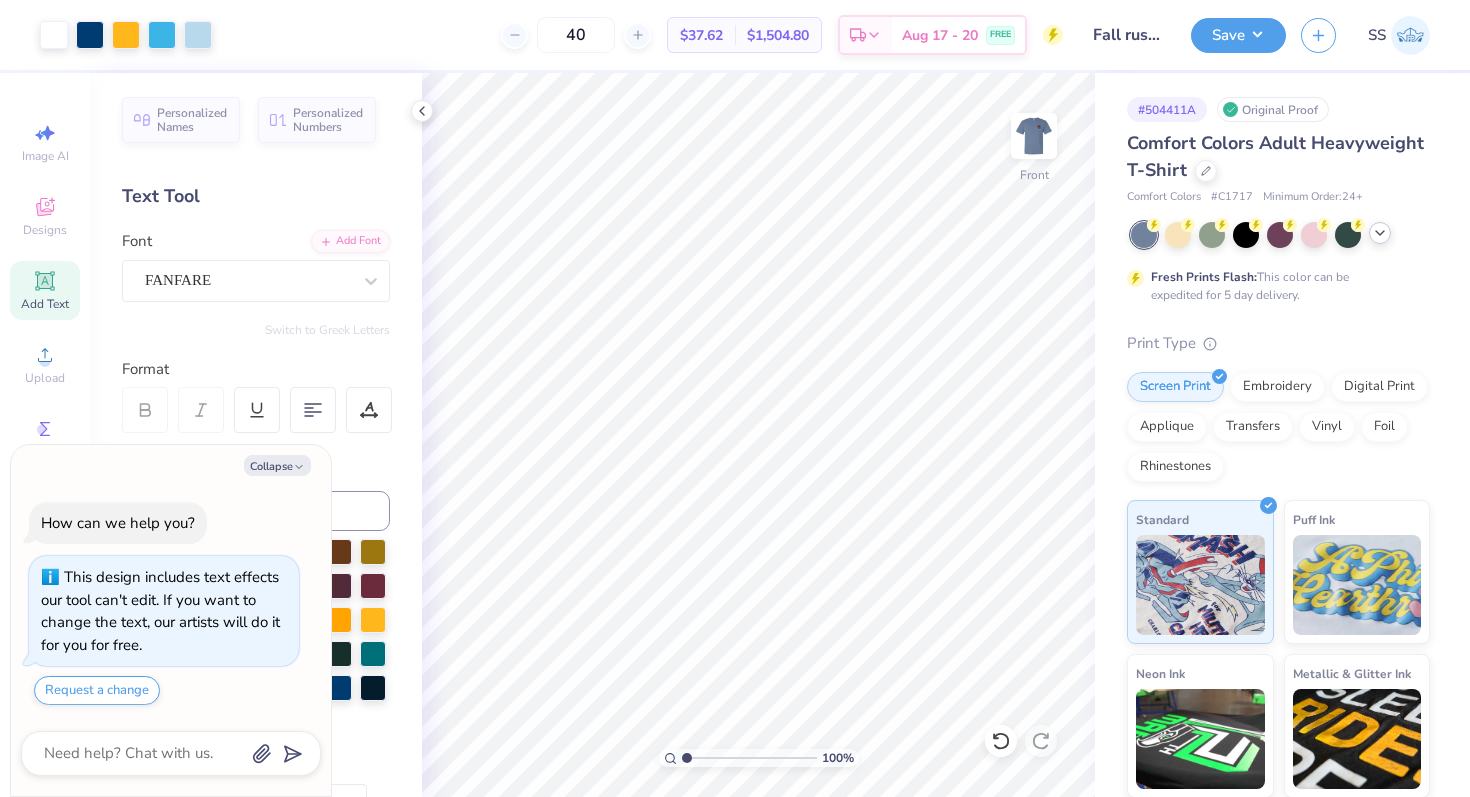 click 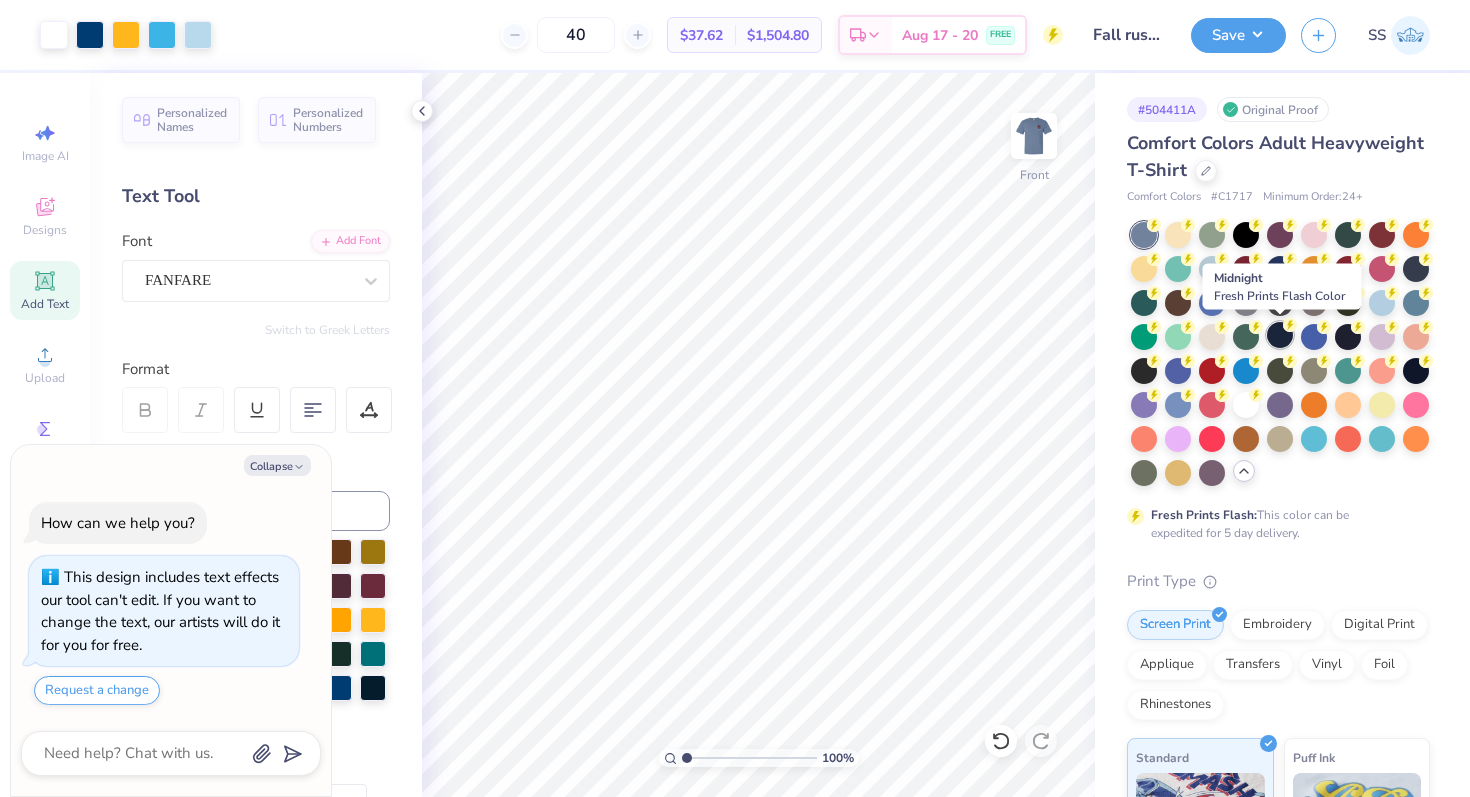click at bounding box center (1280, 335) 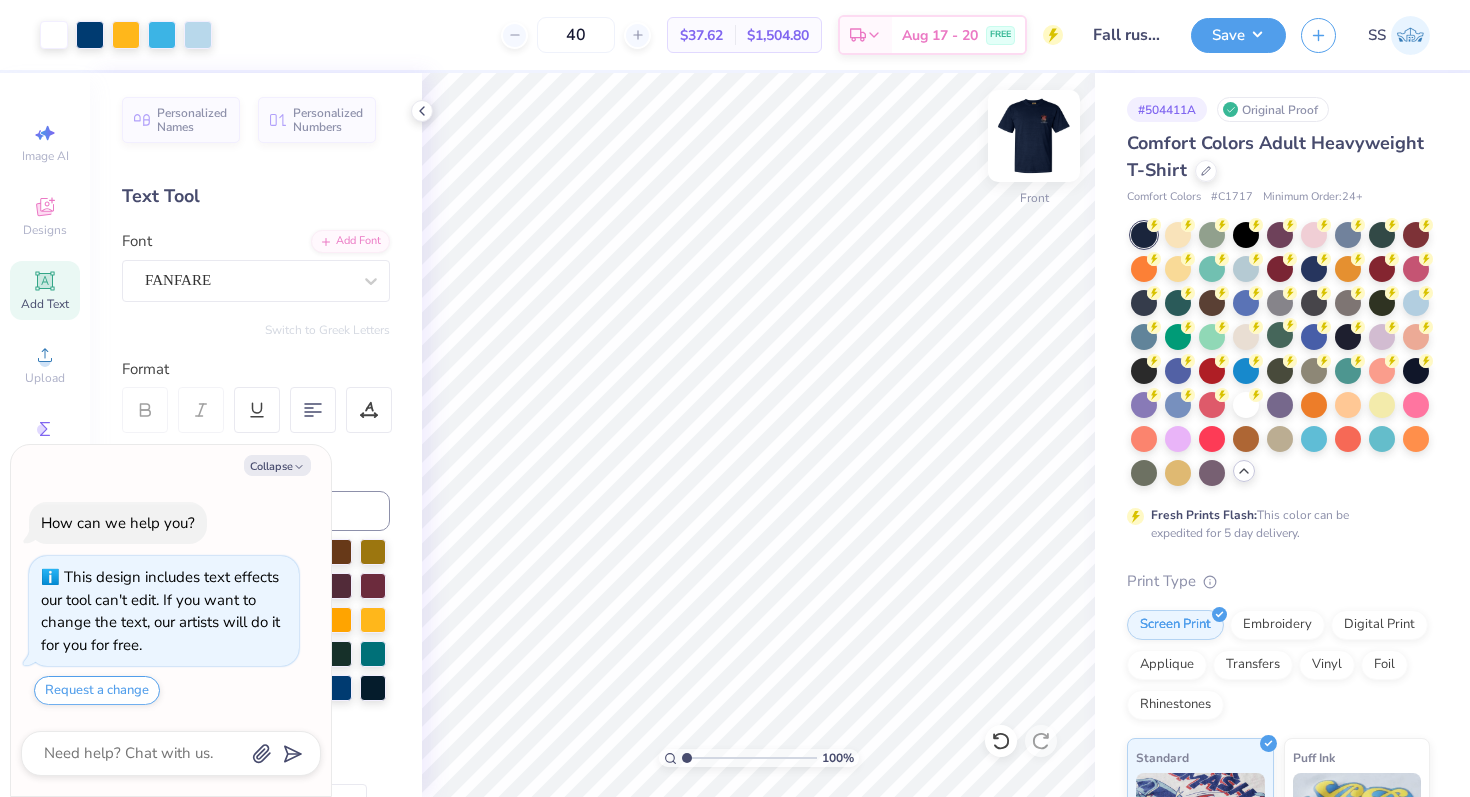 click at bounding box center (1034, 136) 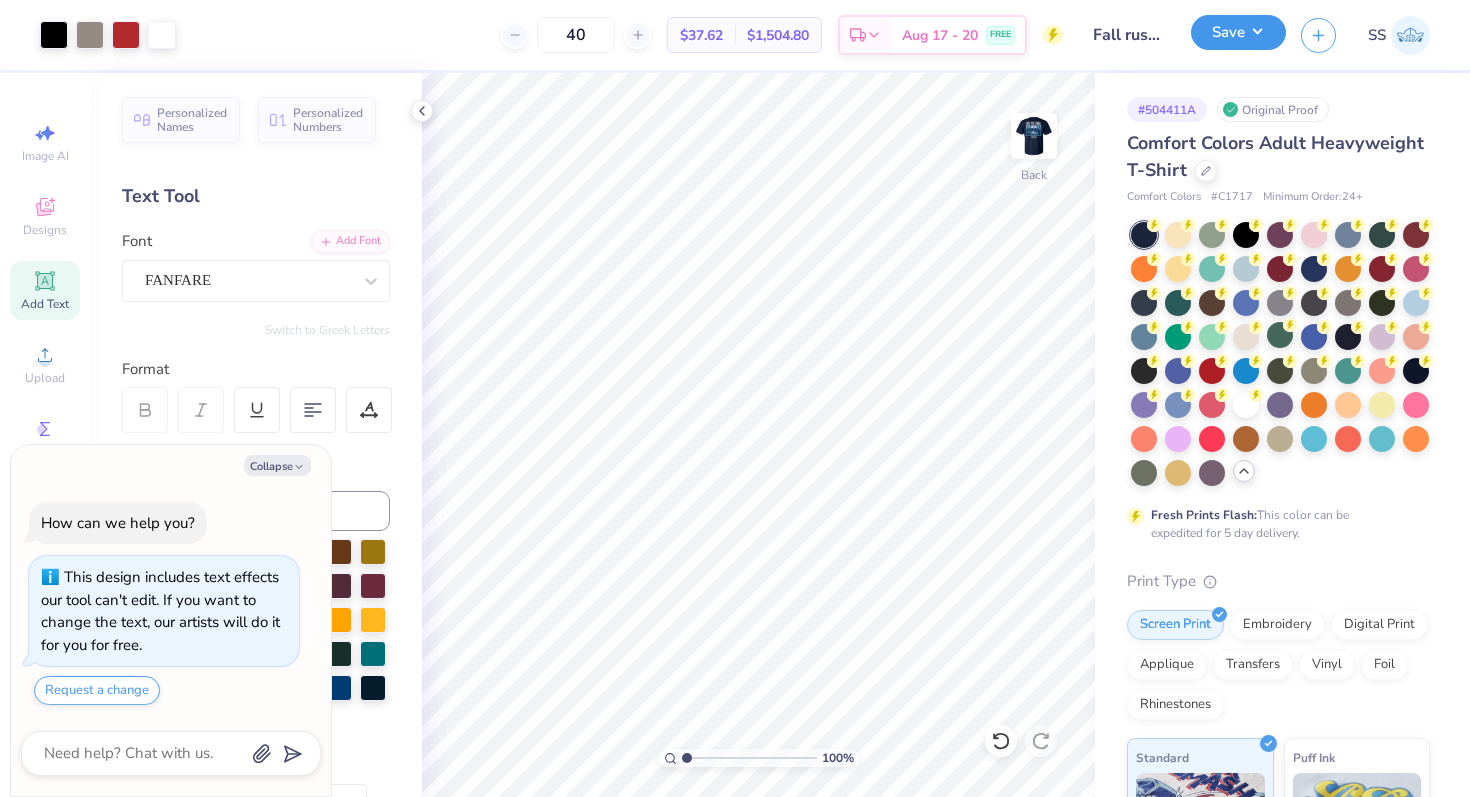 click on "Save" at bounding box center [1238, 32] 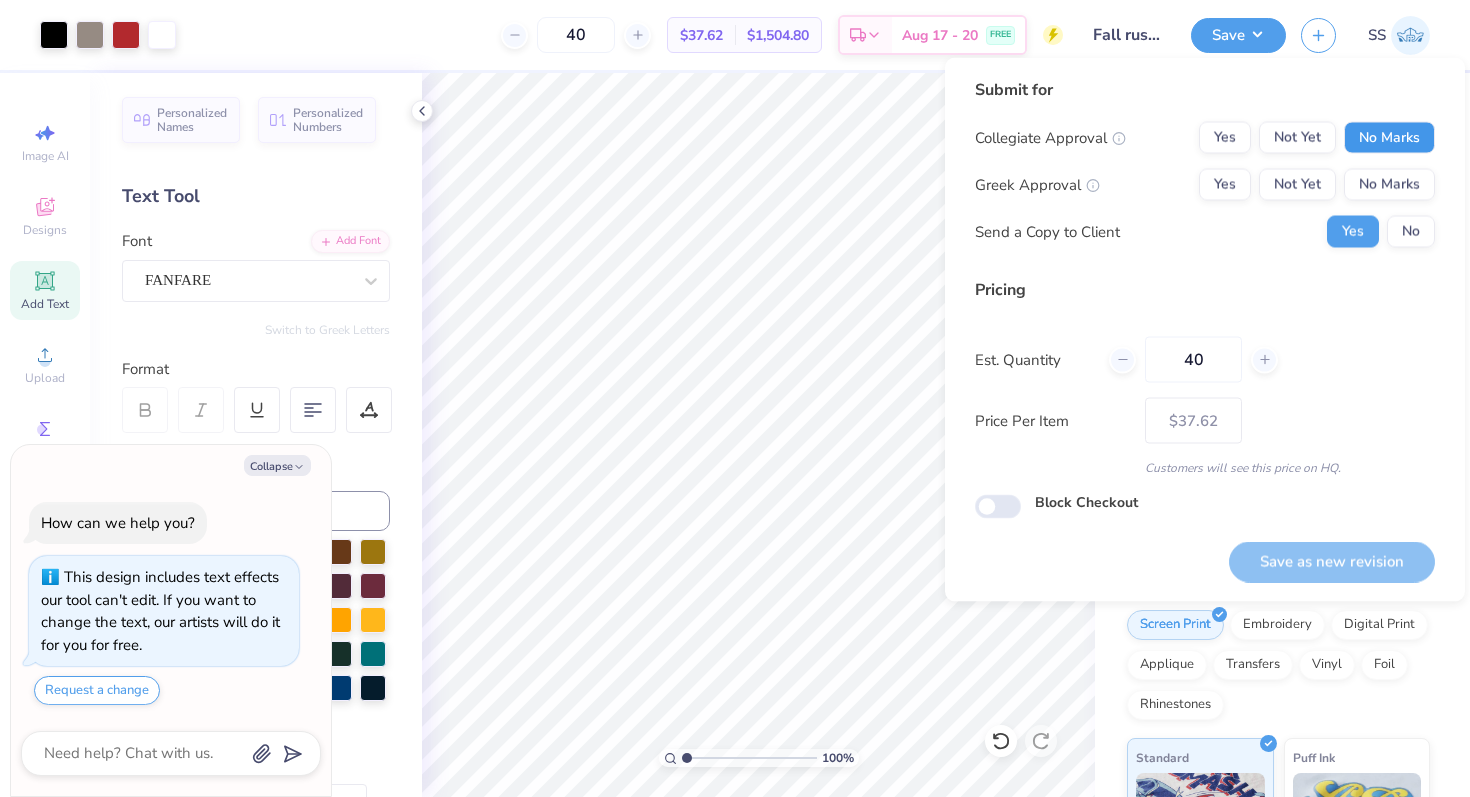 click on "No Marks" at bounding box center [1389, 138] 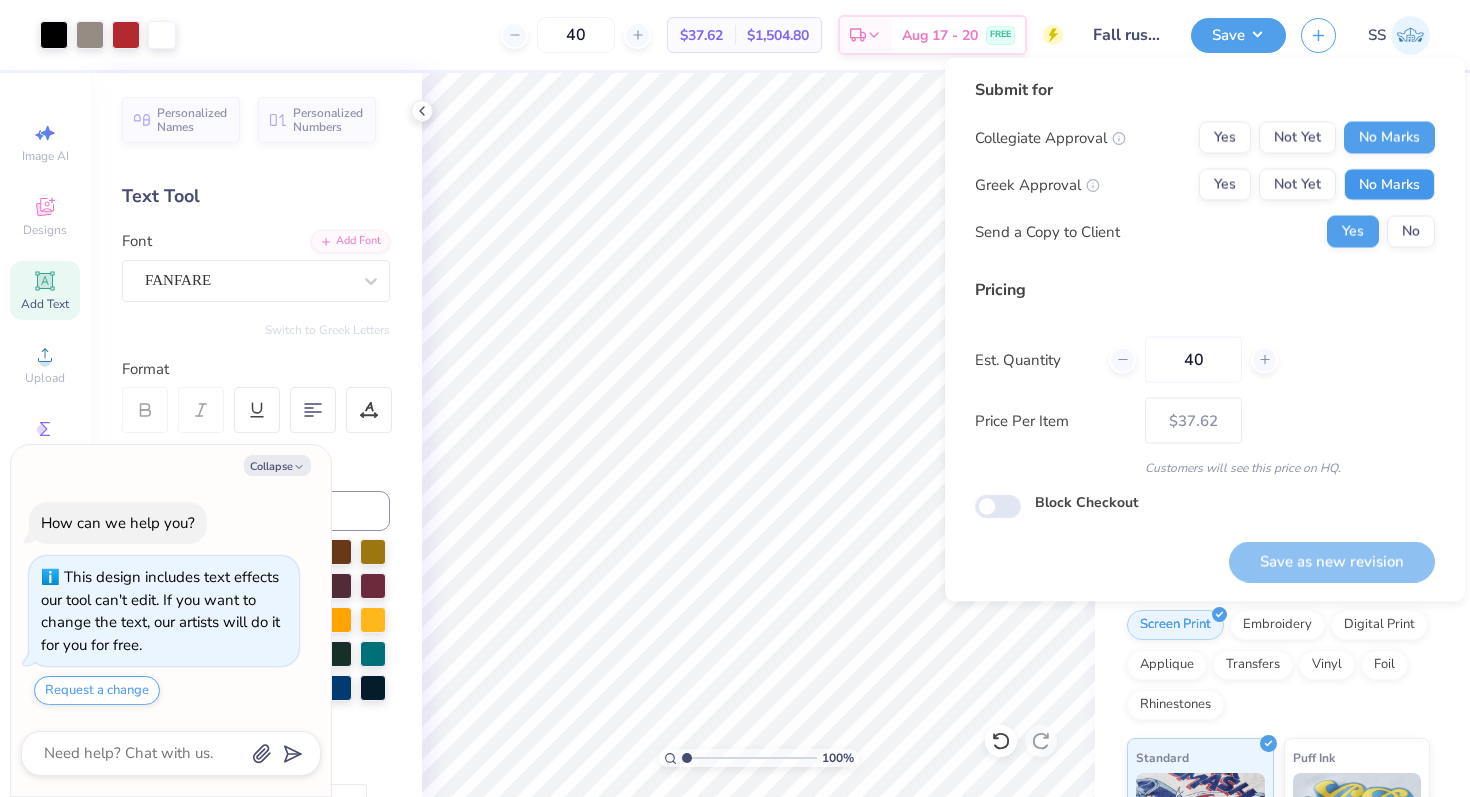 click on "No Marks" at bounding box center [1389, 185] 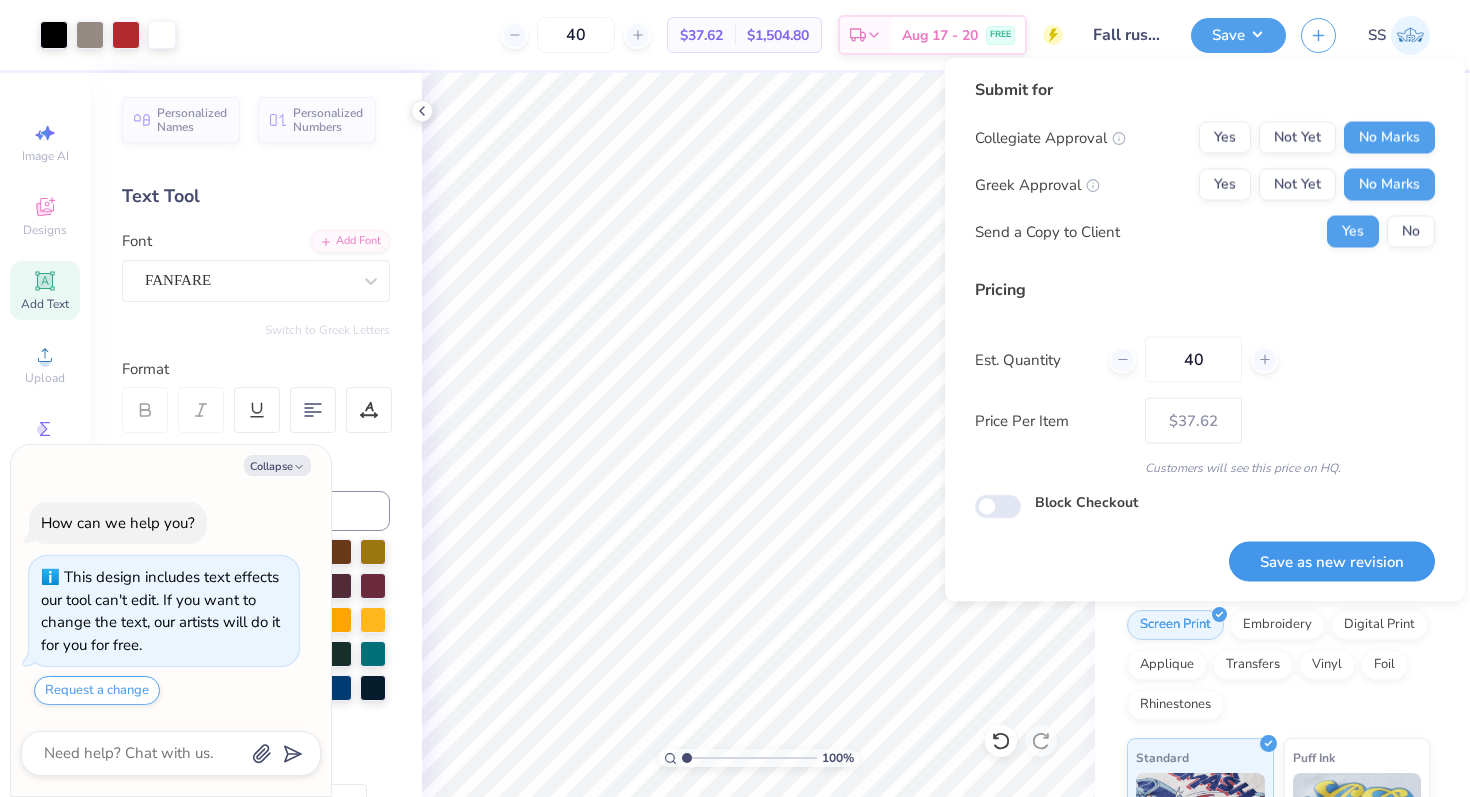 click on "Save as new revision" at bounding box center (1332, 561) 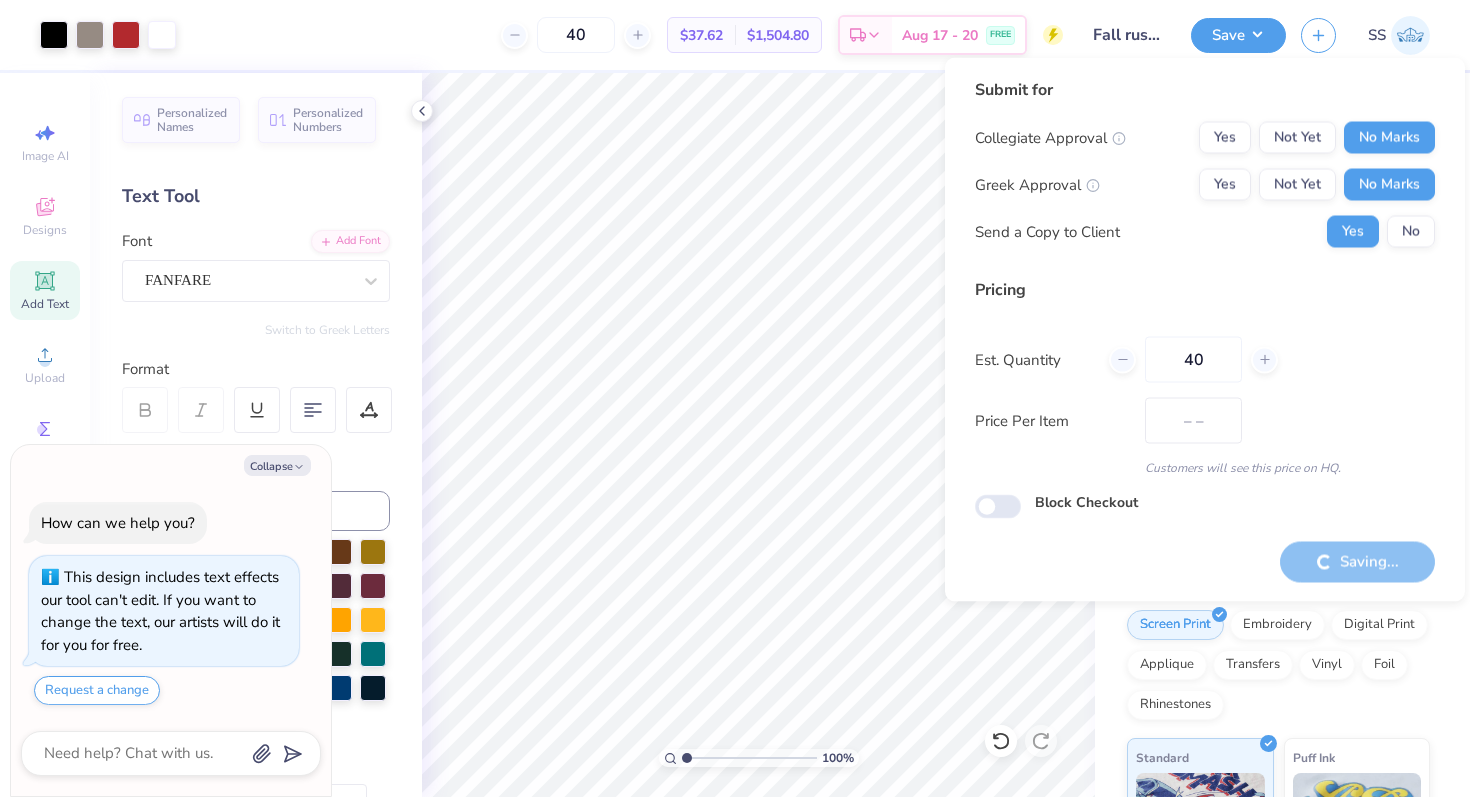 type on "$37.62" 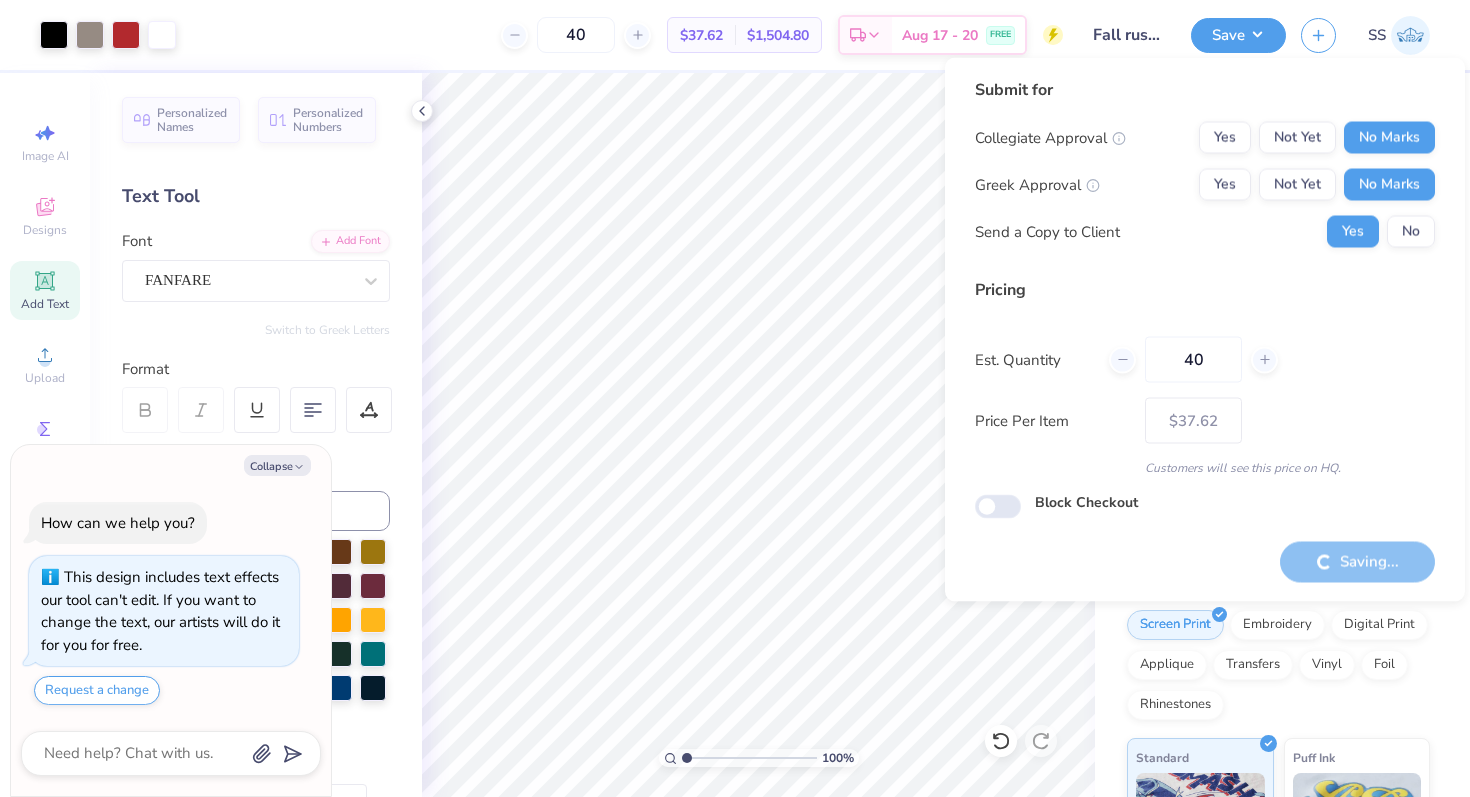 type on "x" 